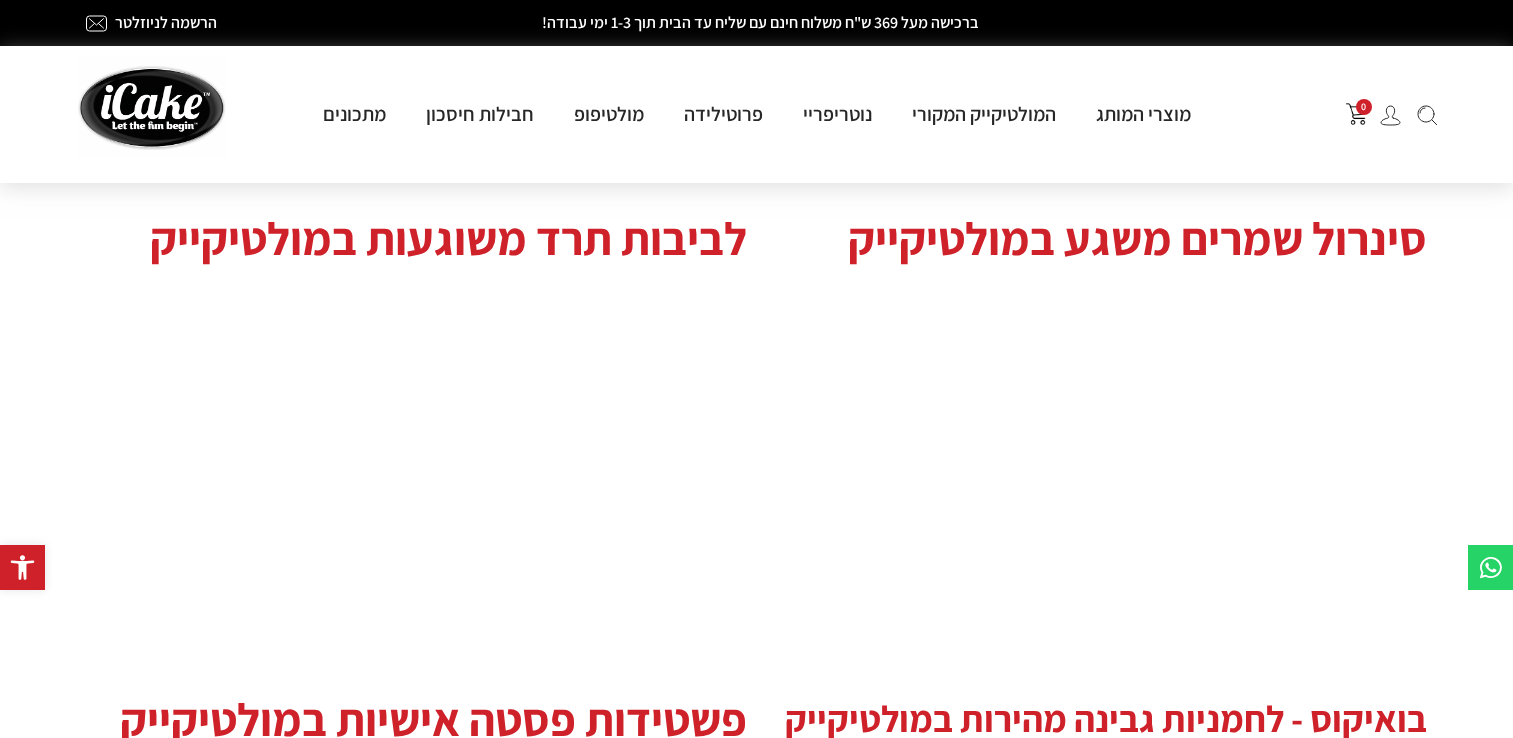 scroll, scrollTop: 0, scrollLeft: 0, axis: both 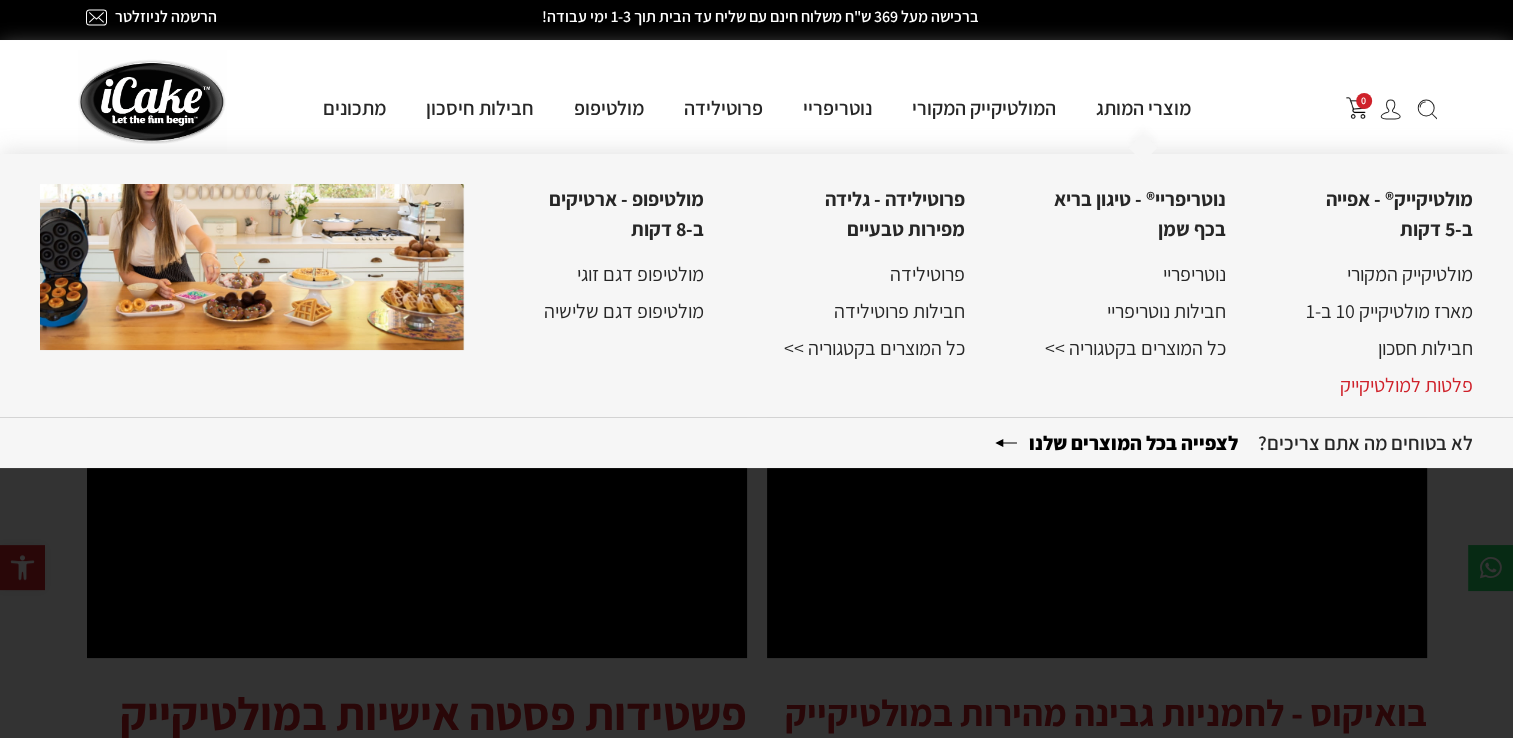 click on "פלטות למולטיקייק" at bounding box center [1406, 385] 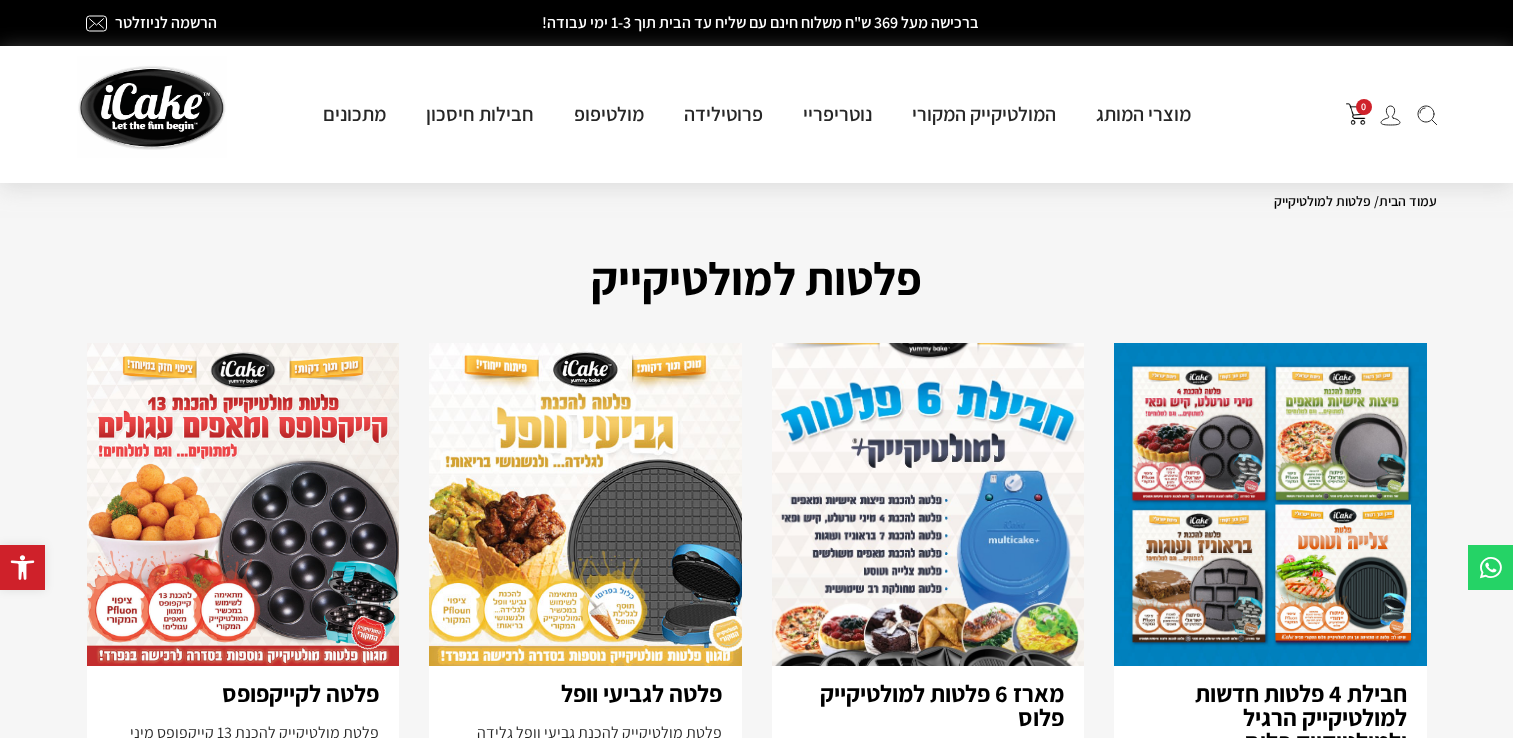 scroll, scrollTop: 0, scrollLeft: 0, axis: both 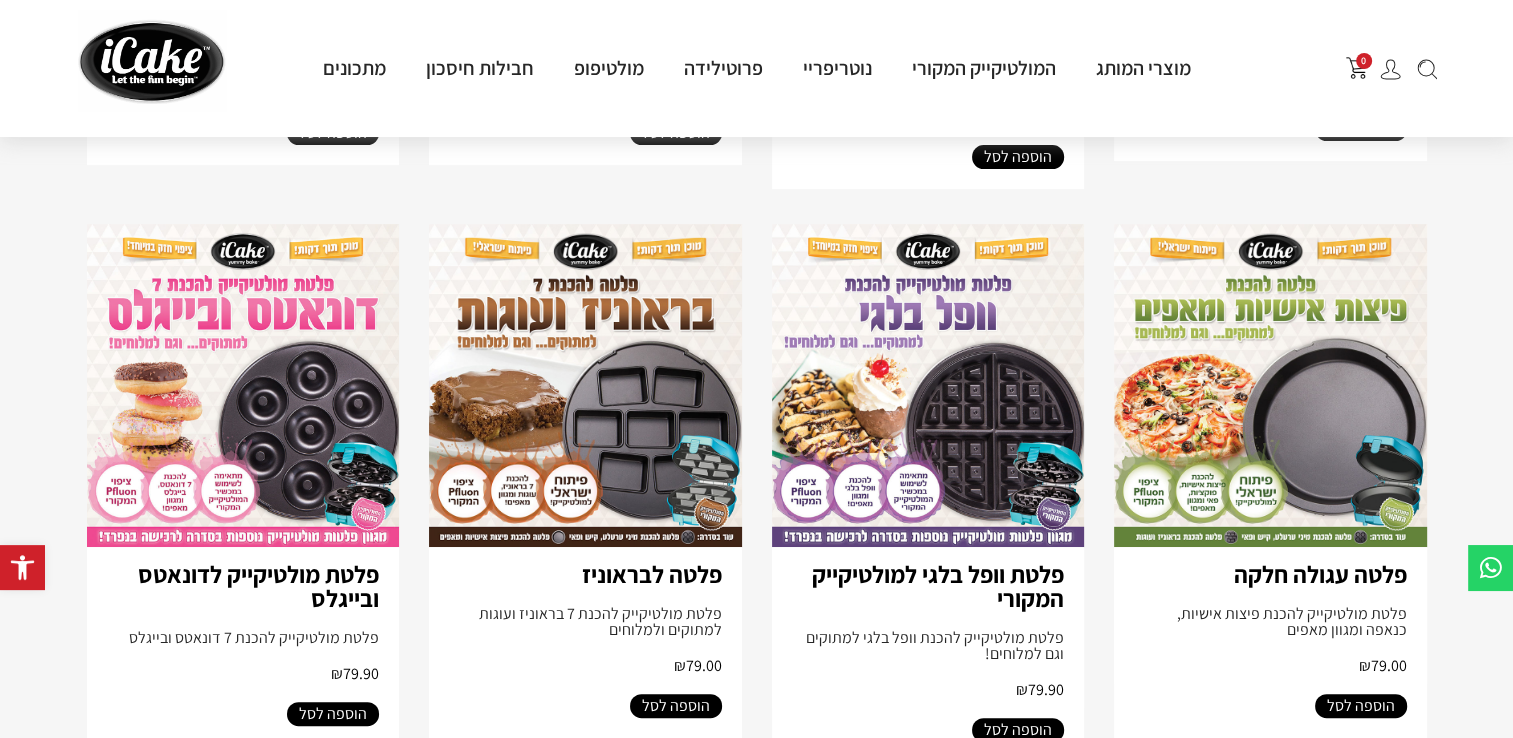 click at bounding box center (1270, 385) 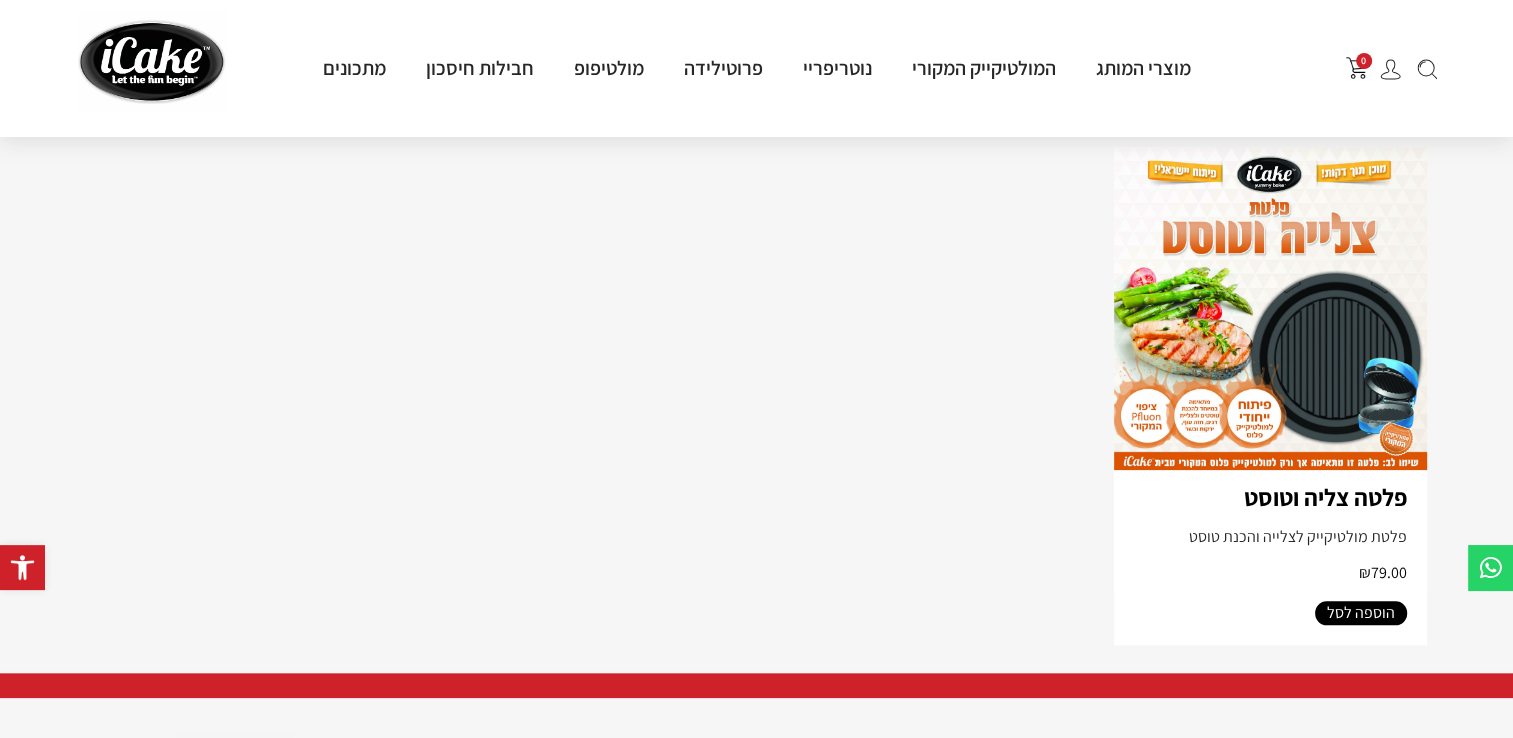 scroll, scrollTop: 1912, scrollLeft: 0, axis: vertical 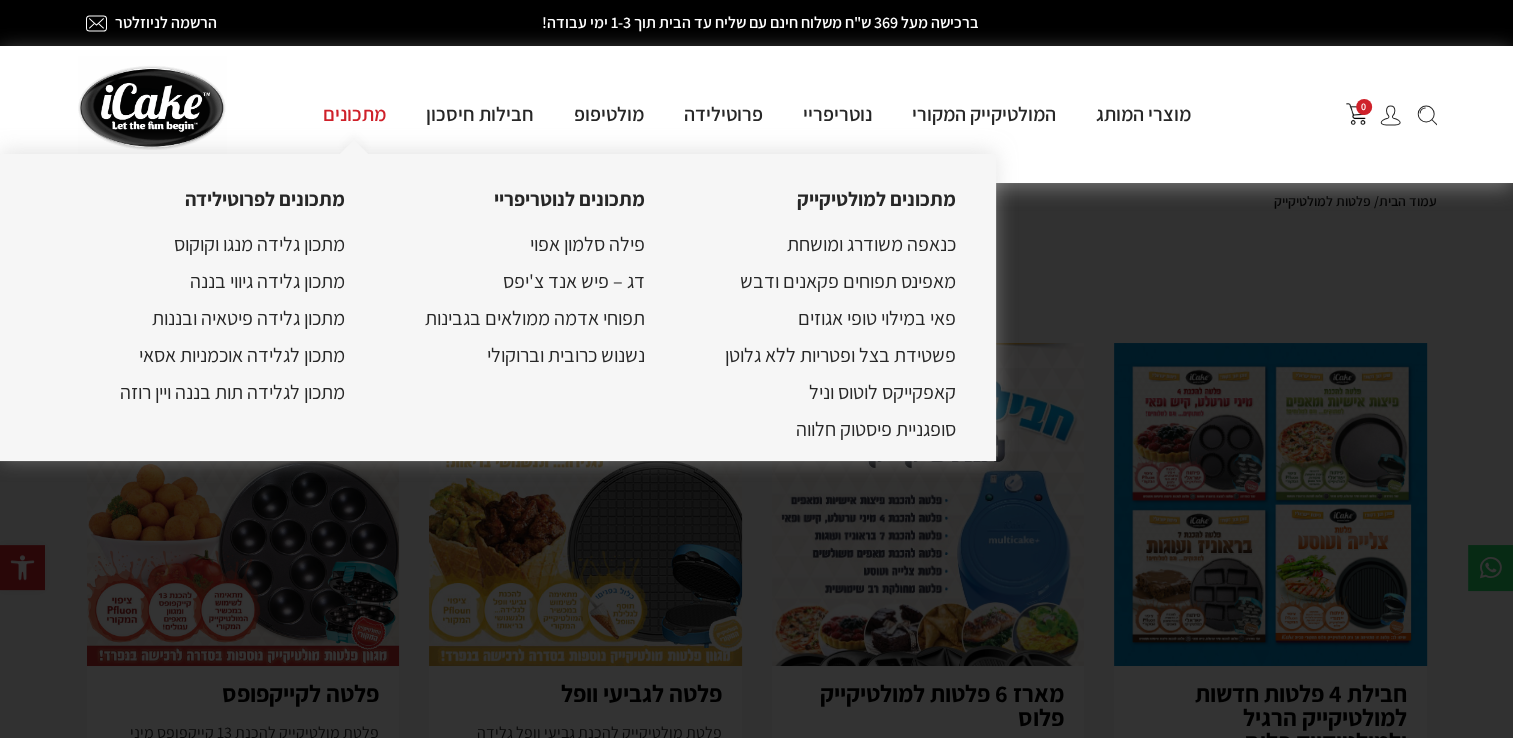click on "מתכונים" at bounding box center [354, 114] 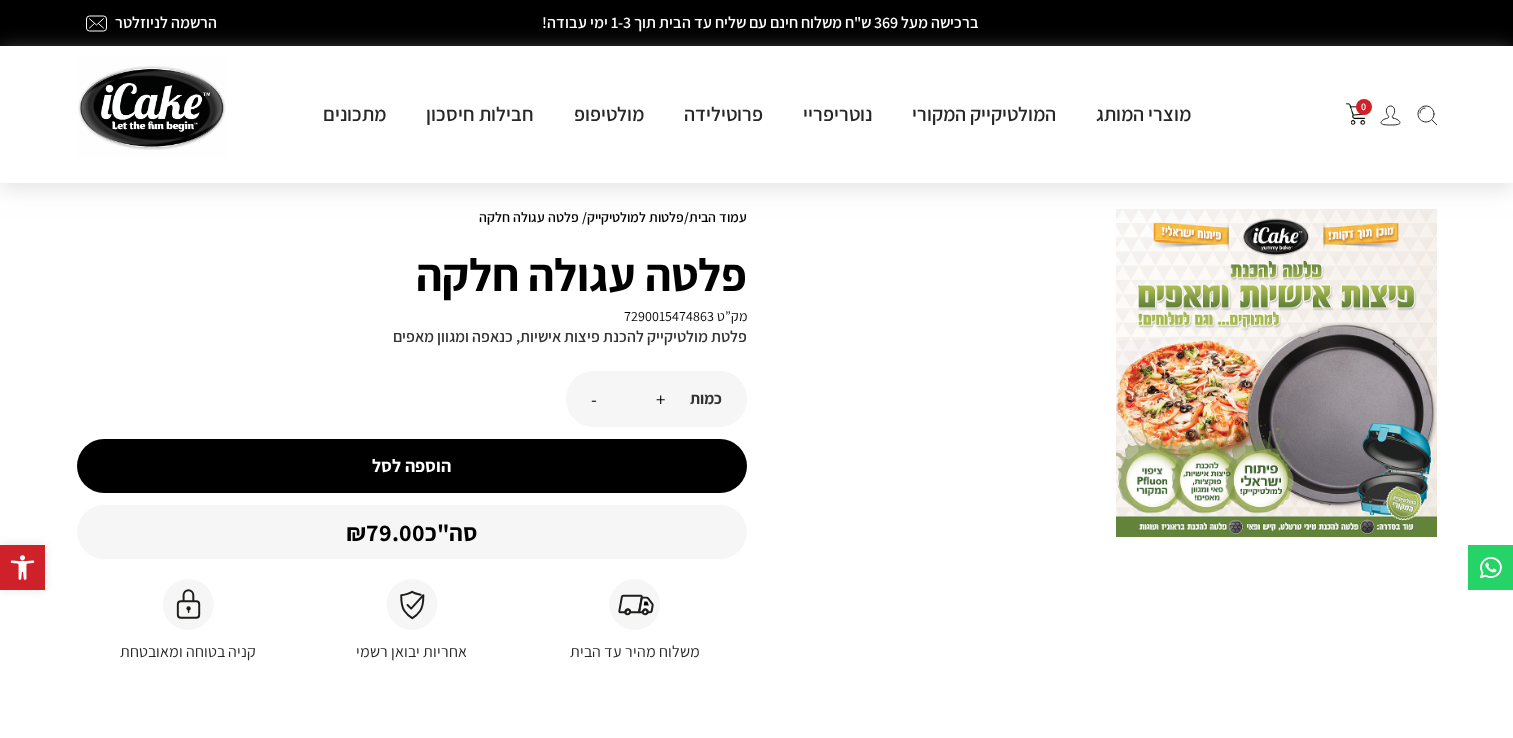 scroll, scrollTop: 0, scrollLeft: 0, axis: both 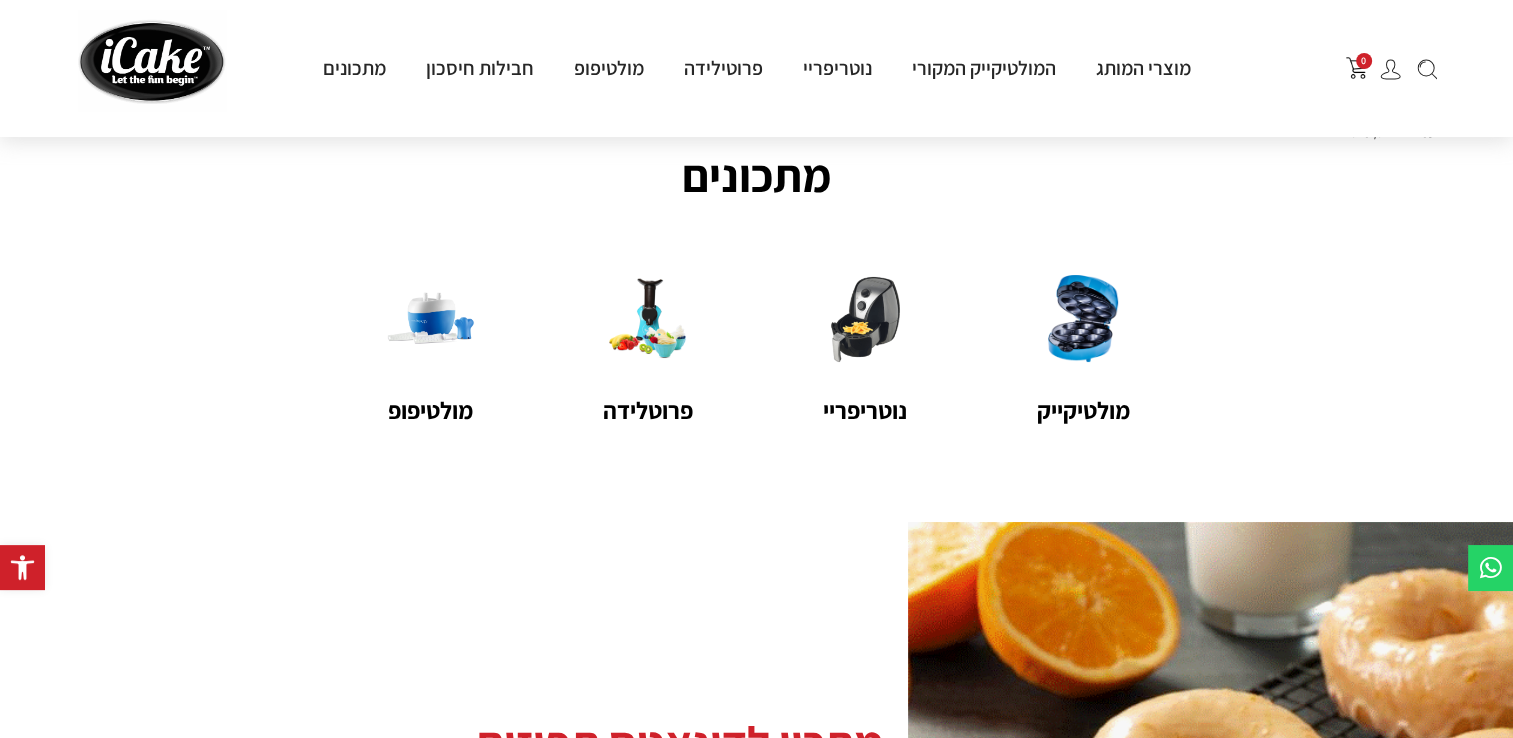 click on "עמוד הבית  / מתכונים מתכונים" at bounding box center (757, 182) 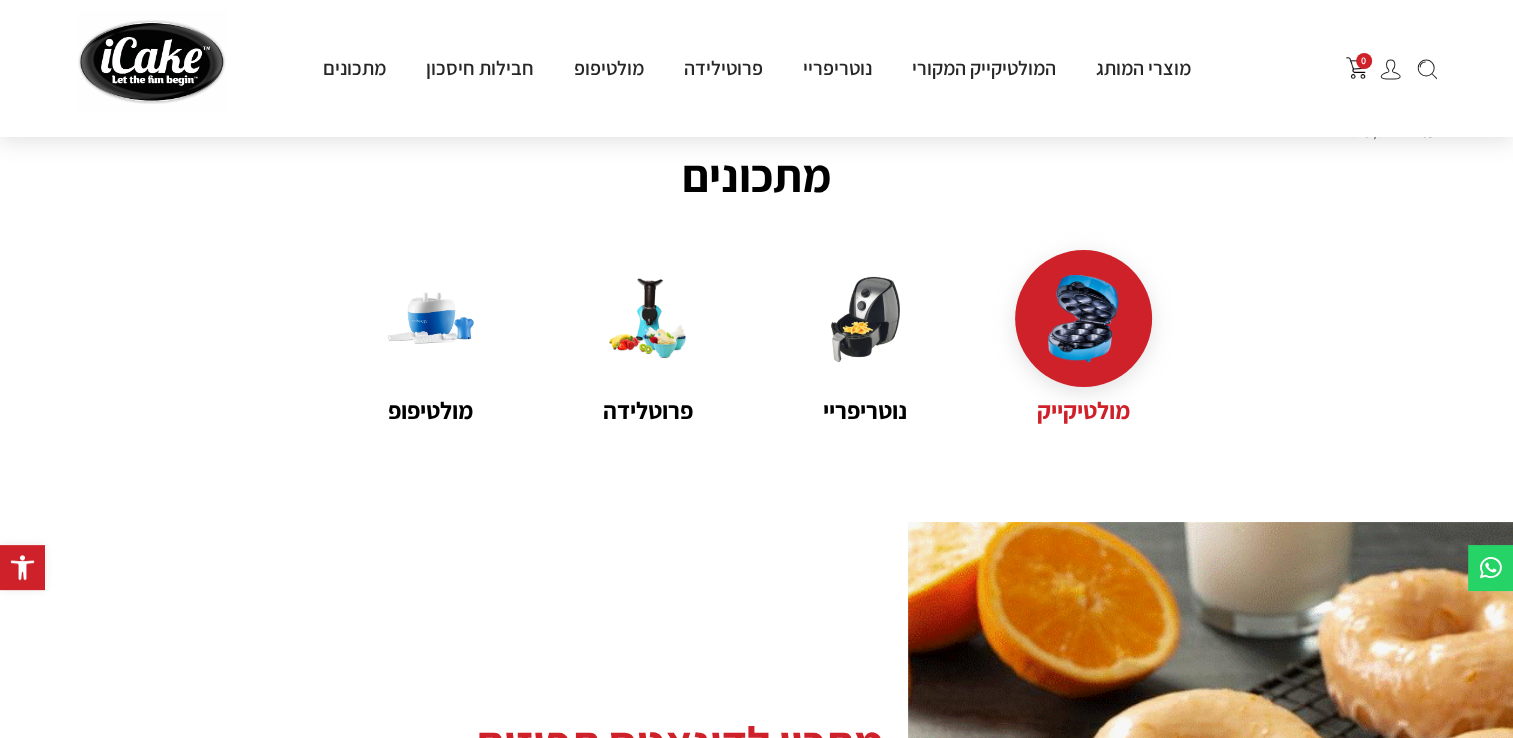 click on "מולטיקייק" at bounding box center (1083, 410) 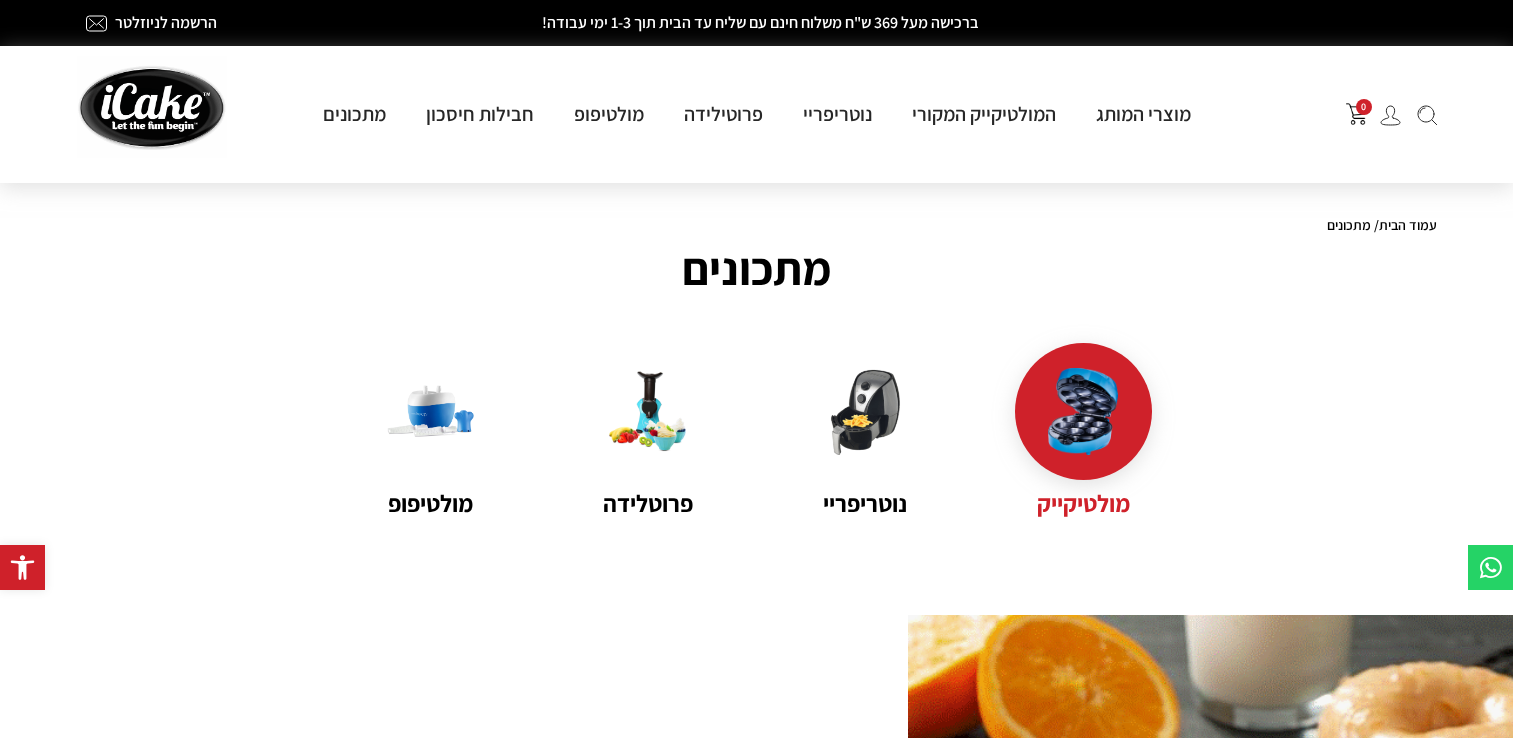 scroll, scrollTop: 0, scrollLeft: 0, axis: both 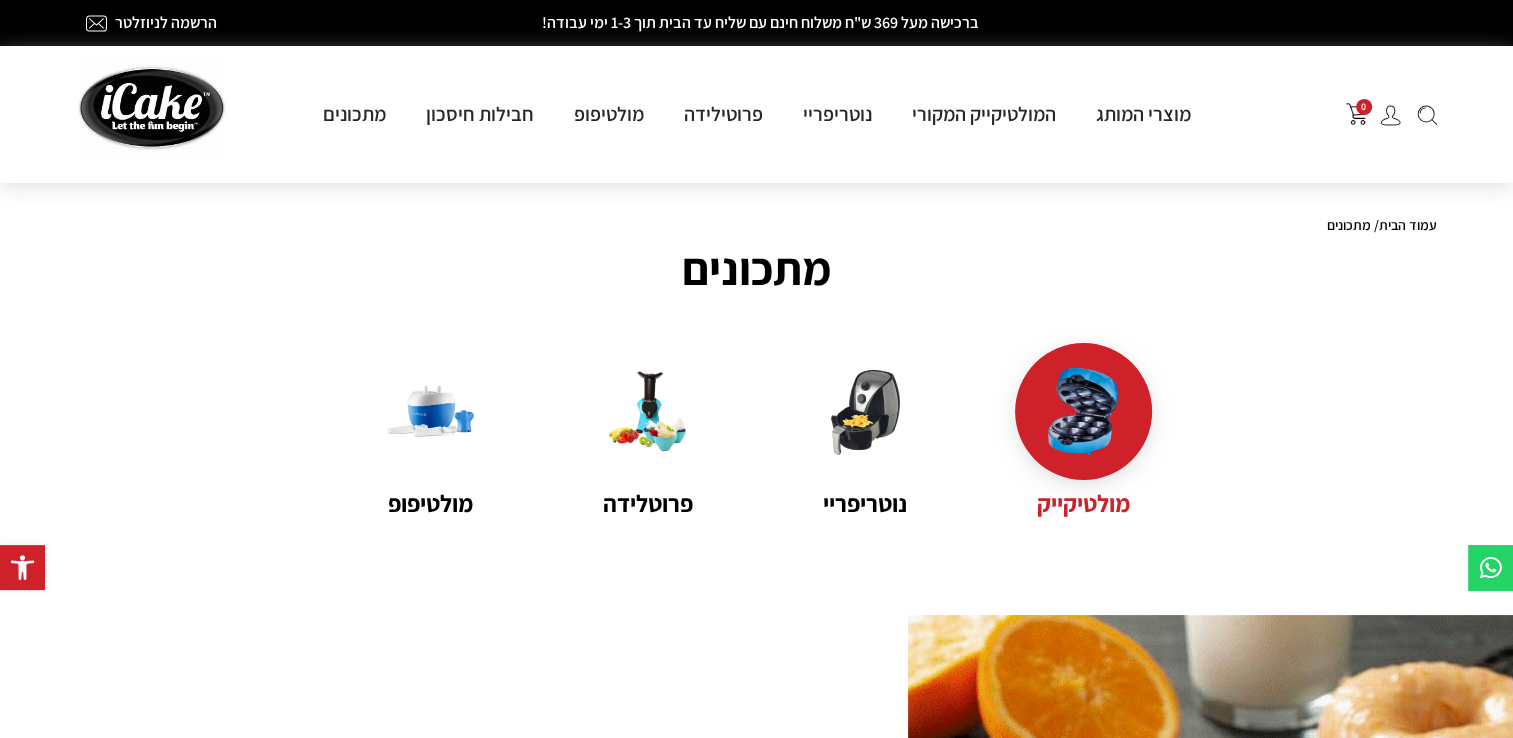 click on "מולטיקייק" at bounding box center [1083, 503] 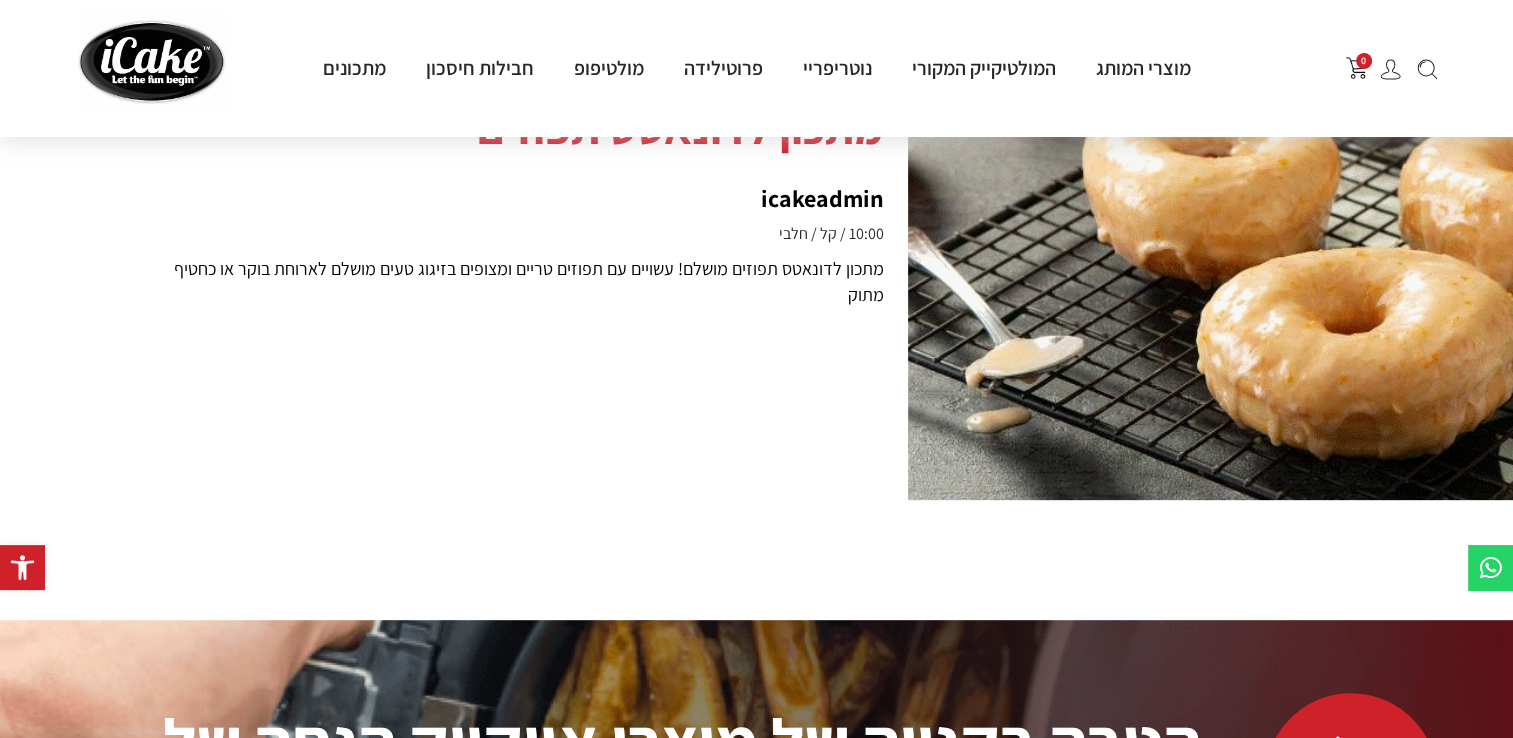 scroll, scrollTop: 714, scrollLeft: 0, axis: vertical 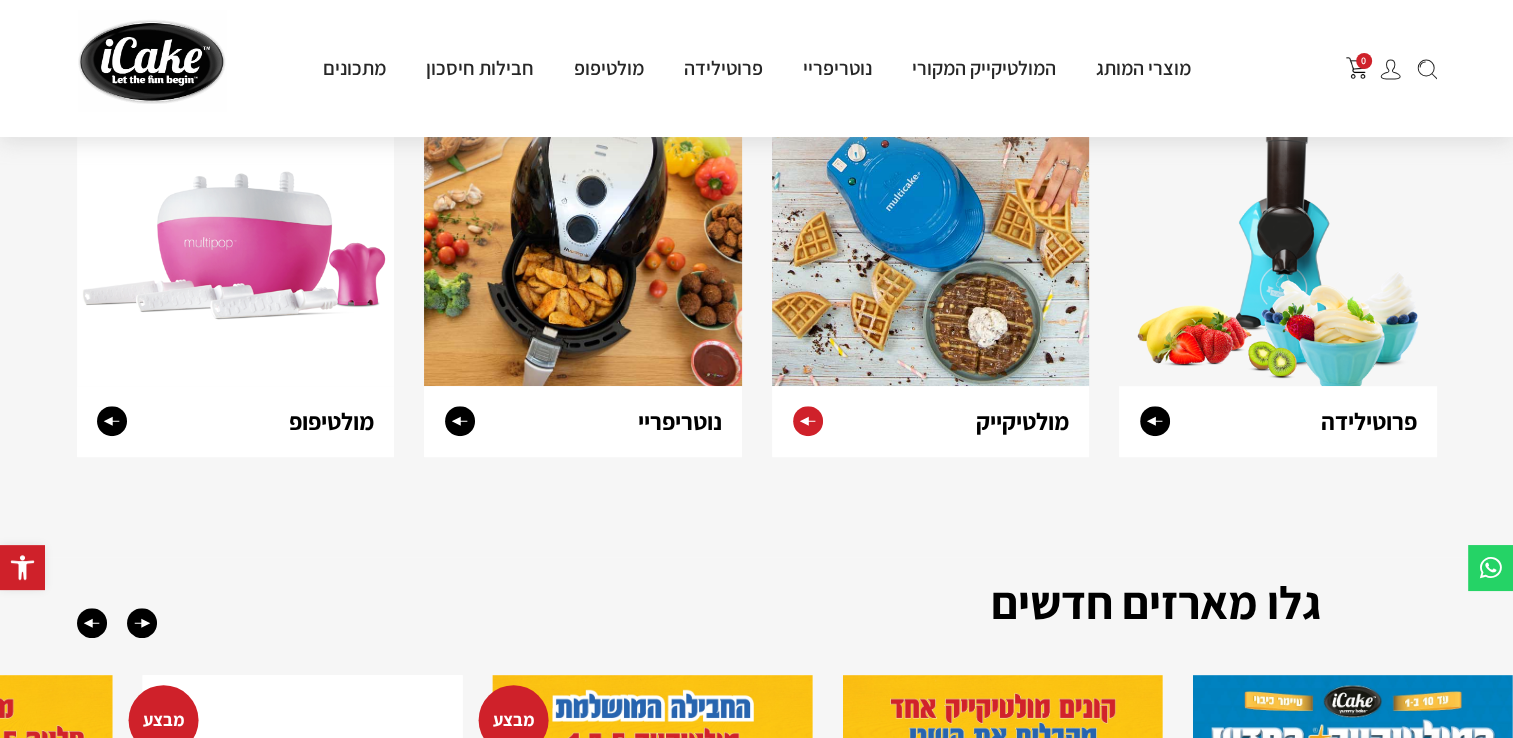 click at bounding box center (808, 420) 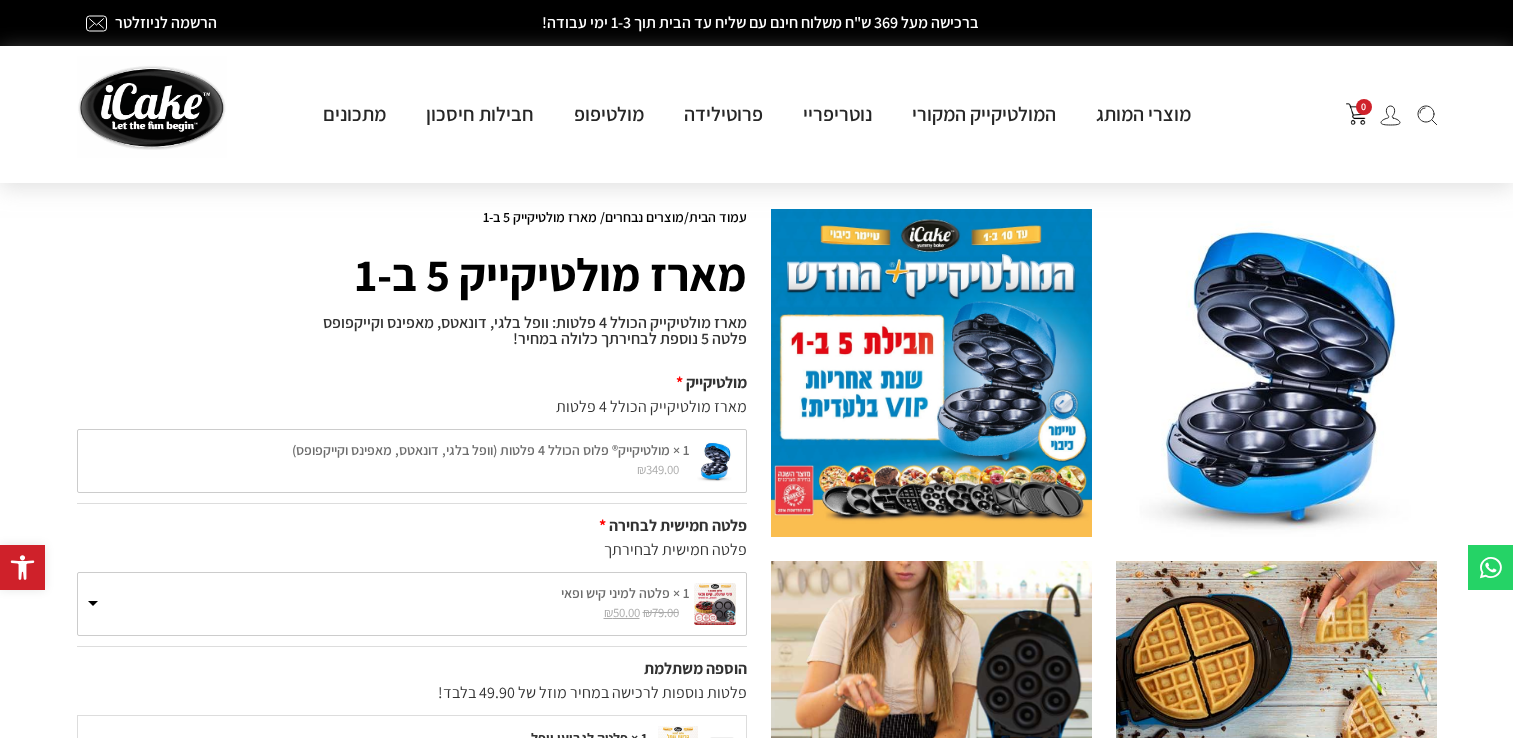 scroll, scrollTop: 0, scrollLeft: 0, axis: both 